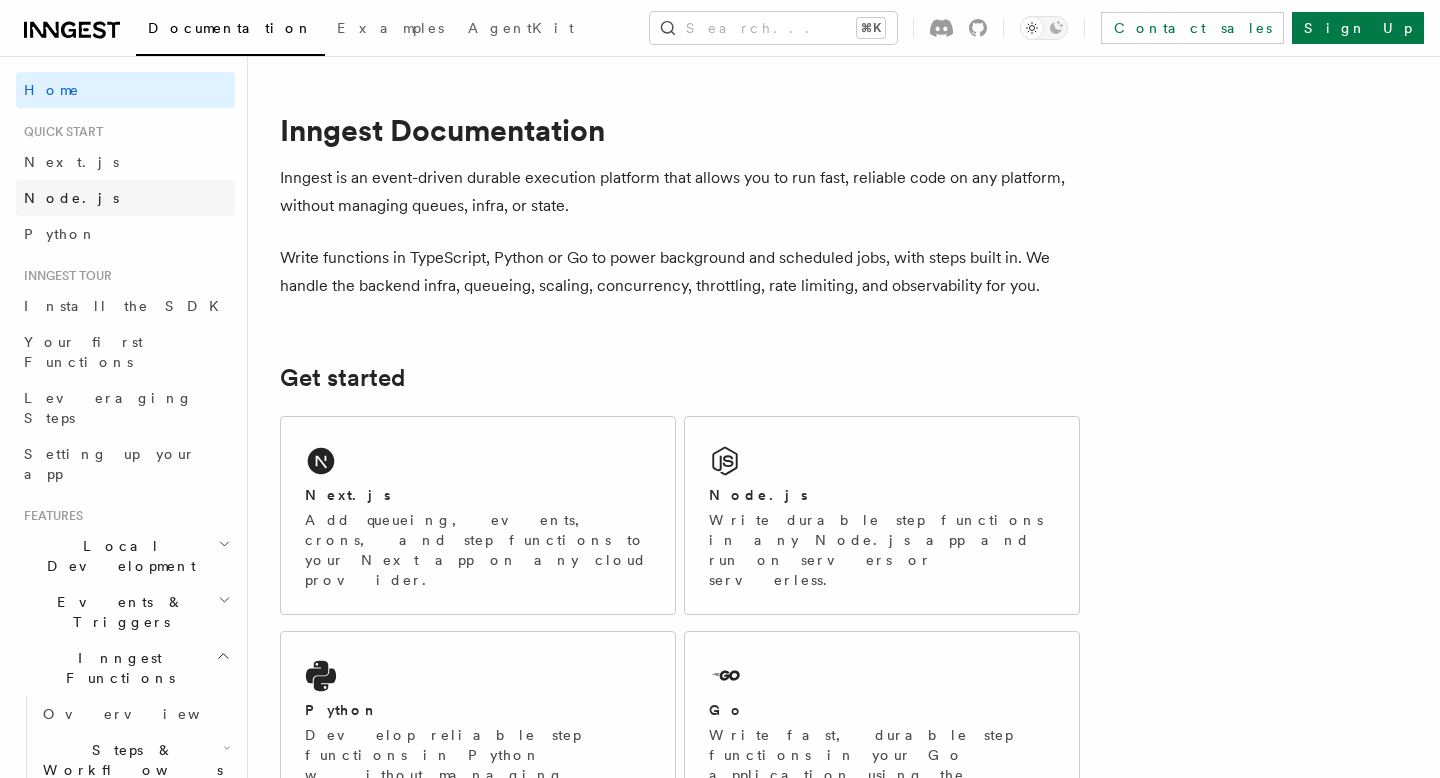scroll, scrollTop: 0, scrollLeft: 0, axis: both 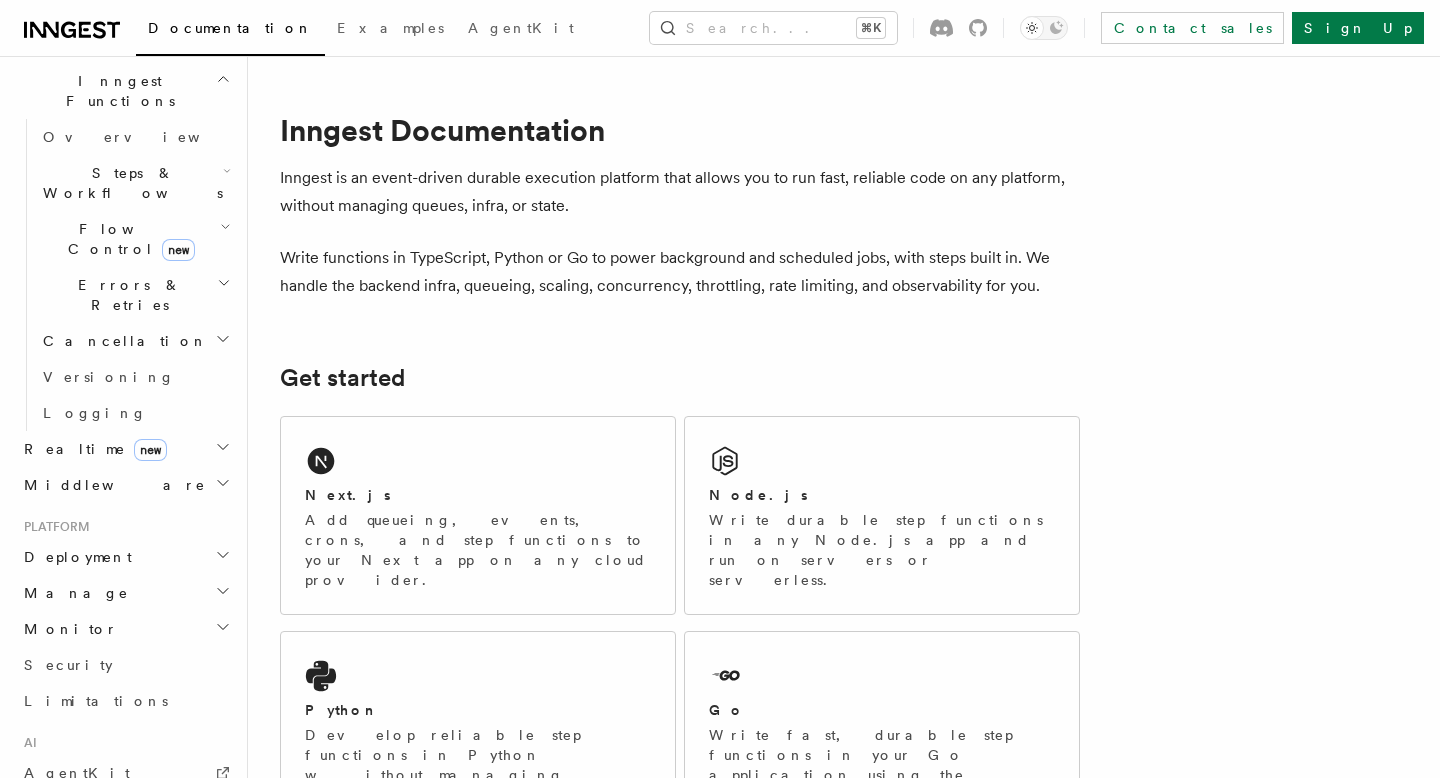 click on "Deployment" at bounding box center (74, 557) 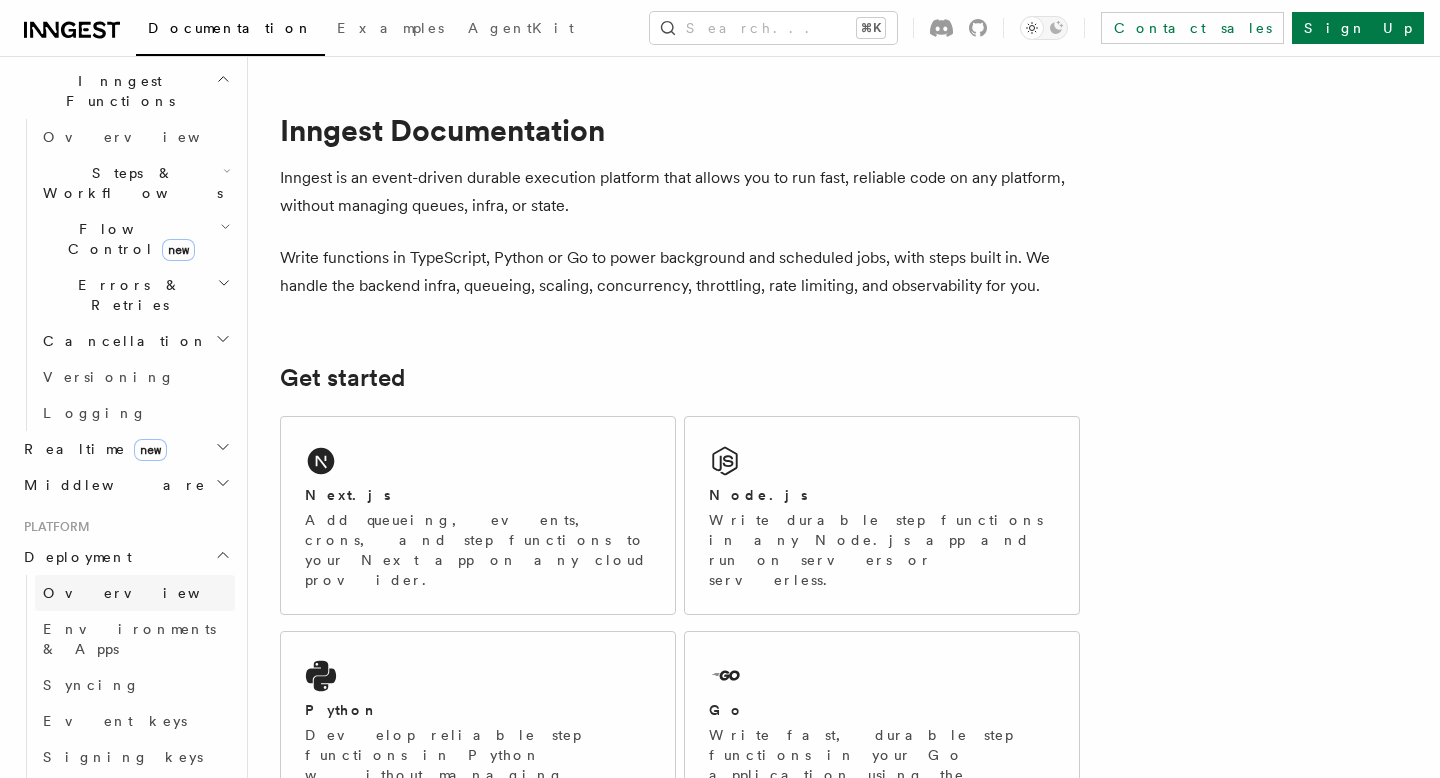 click on "Overview" at bounding box center (146, 593) 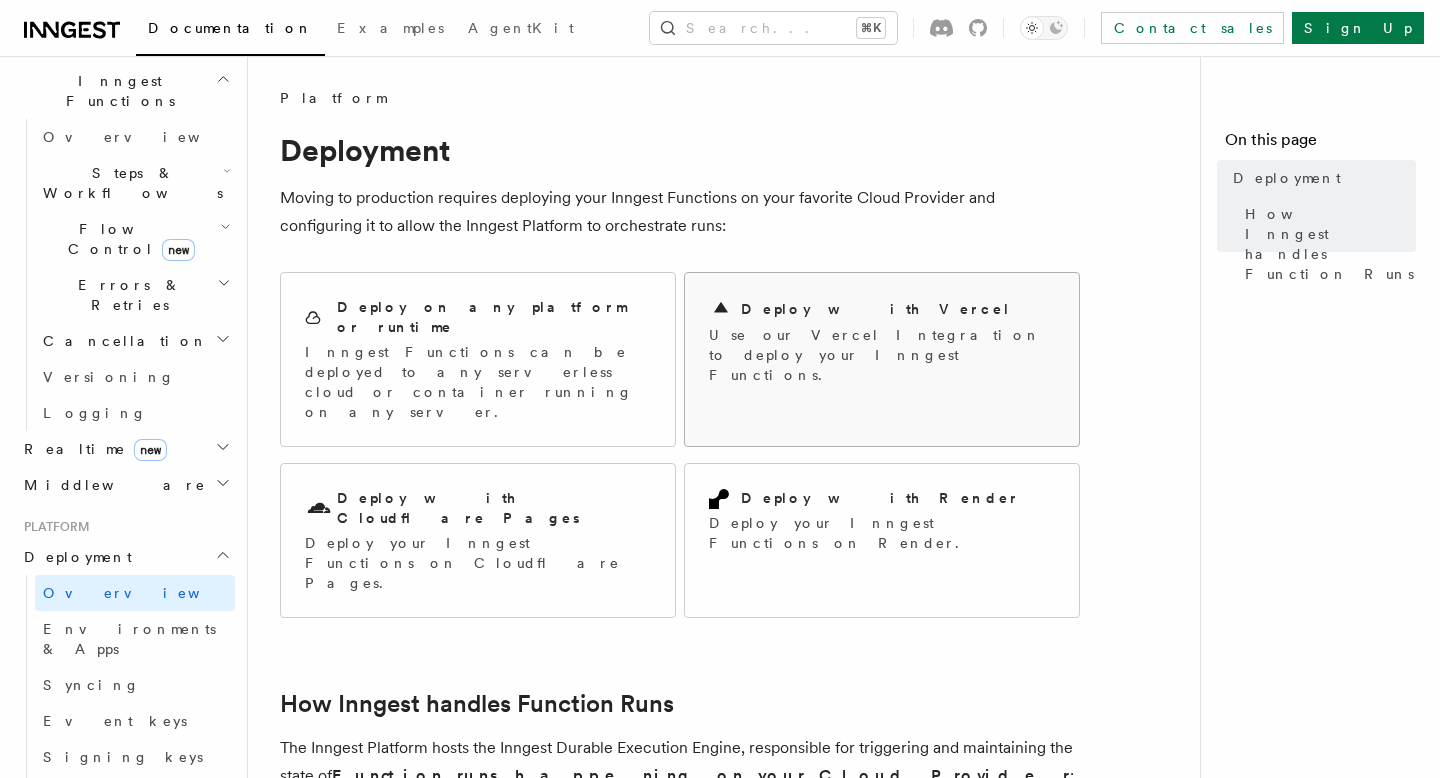 click on "Use our Vercel Integration to deploy your Inngest Functions." at bounding box center [882, 355] 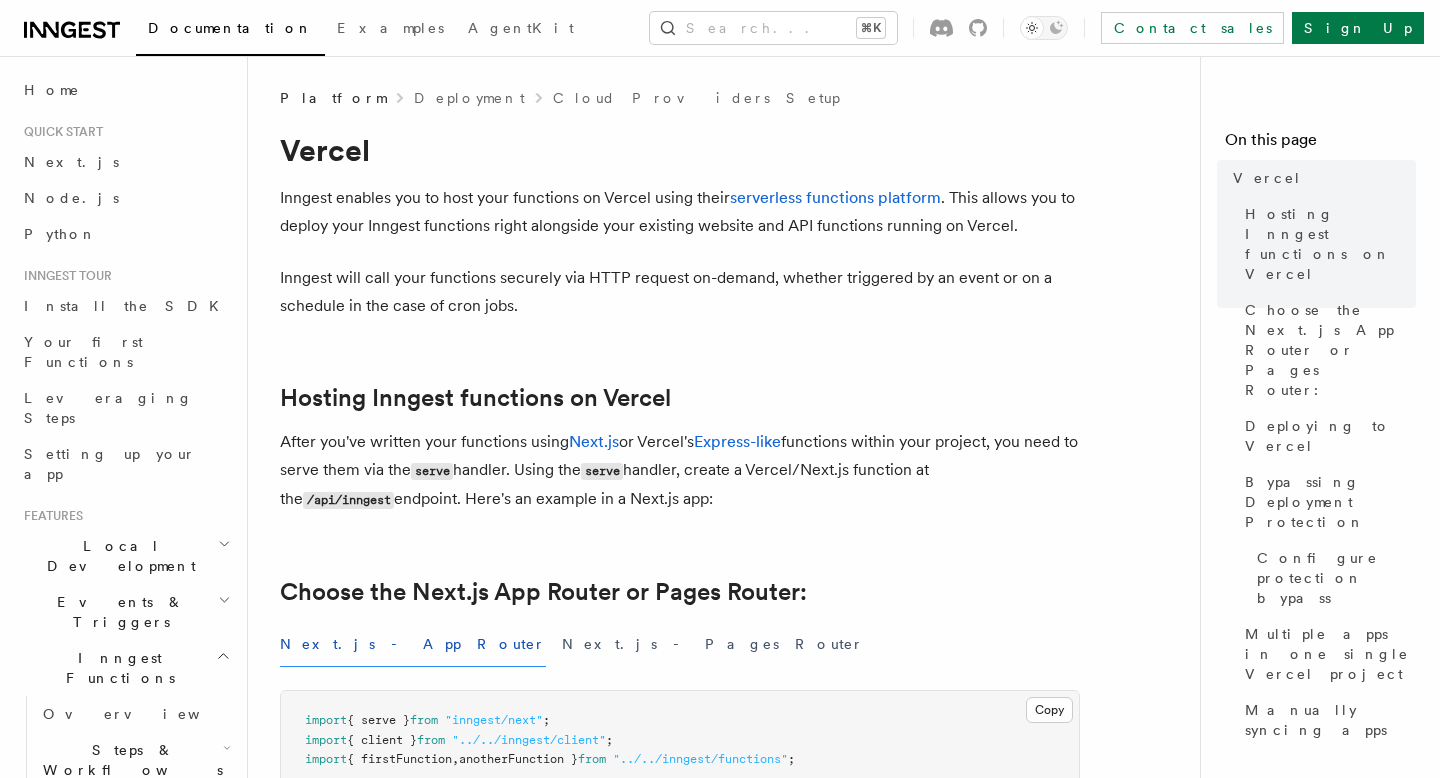 scroll, scrollTop: 0, scrollLeft: 0, axis: both 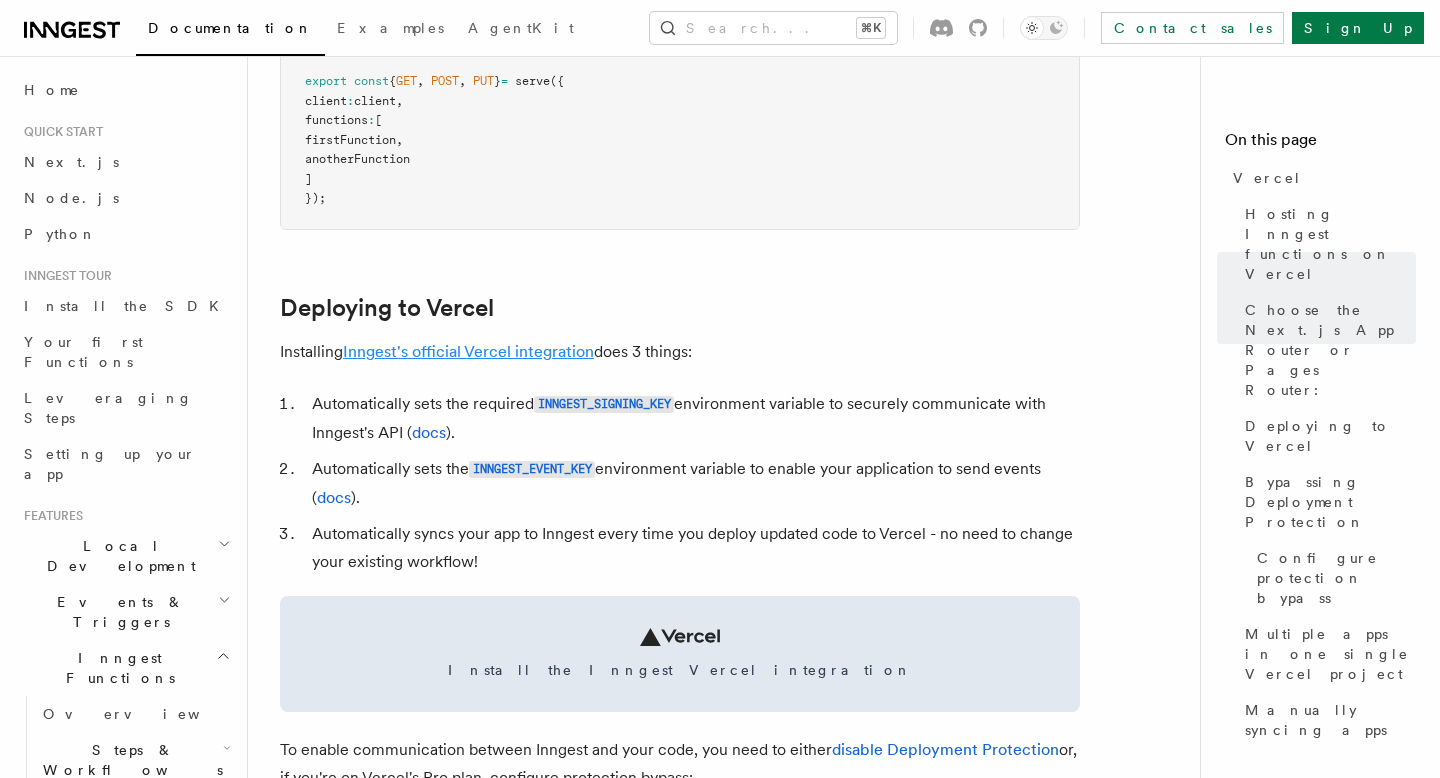 click on "Inngest's official Vercel integration" at bounding box center [468, 351] 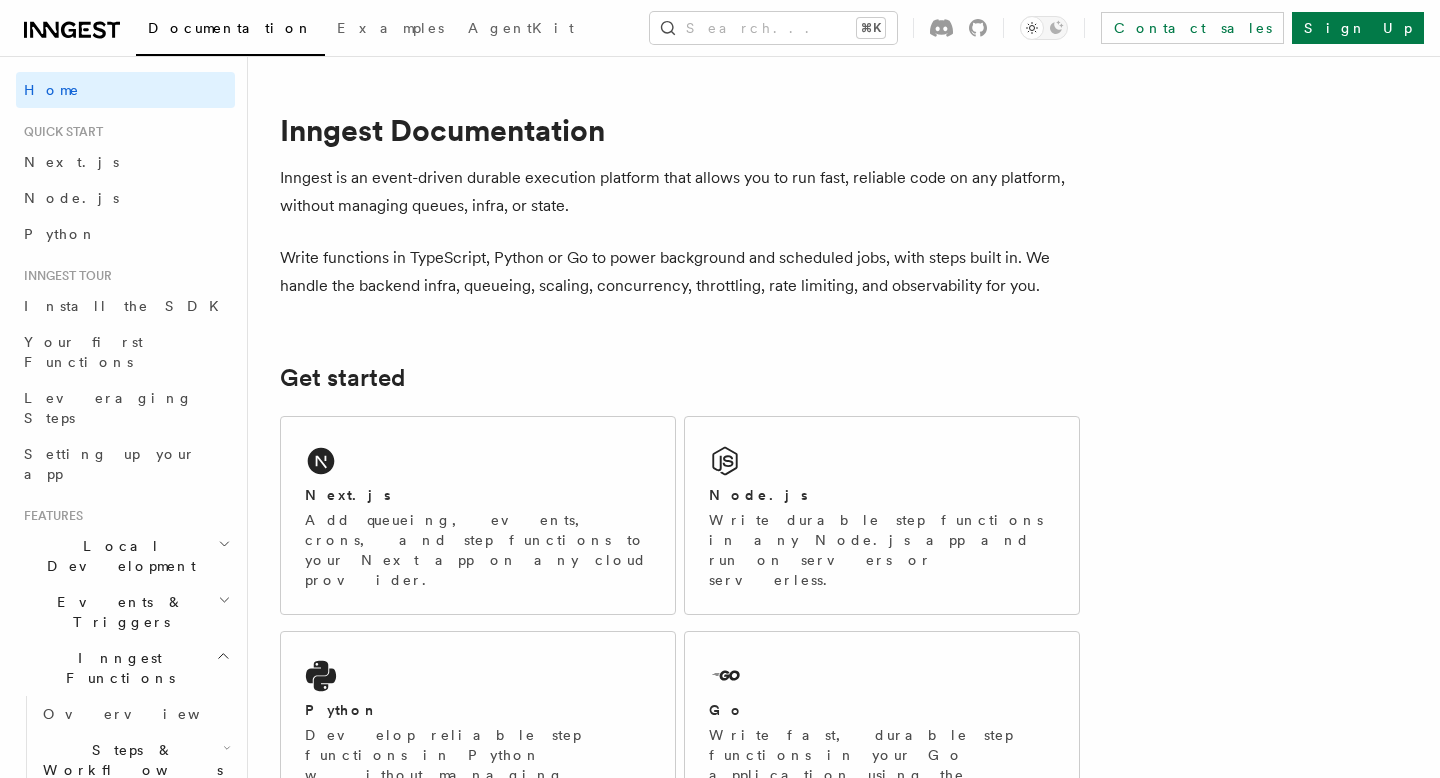scroll, scrollTop: 0, scrollLeft: 0, axis: both 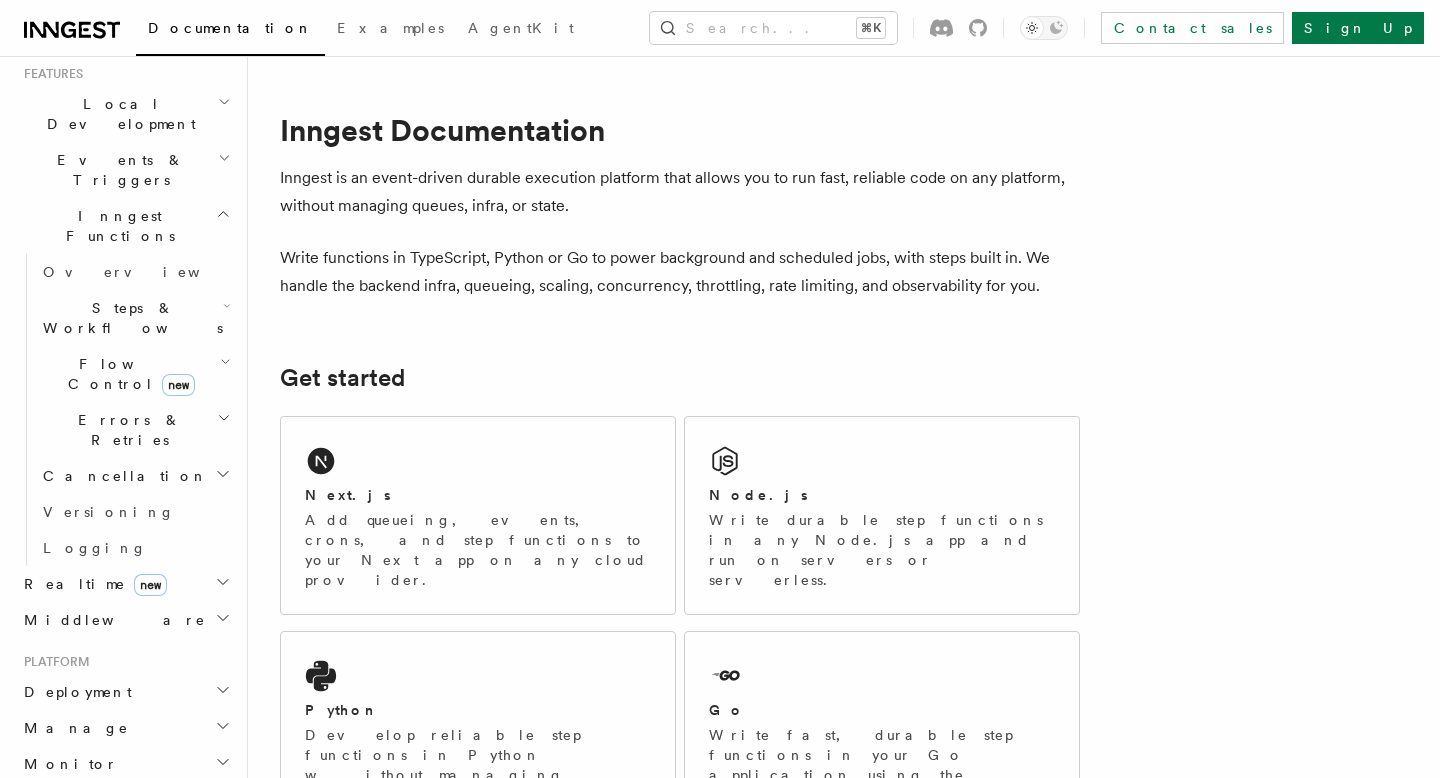 click on "Deployment" at bounding box center (125, 692) 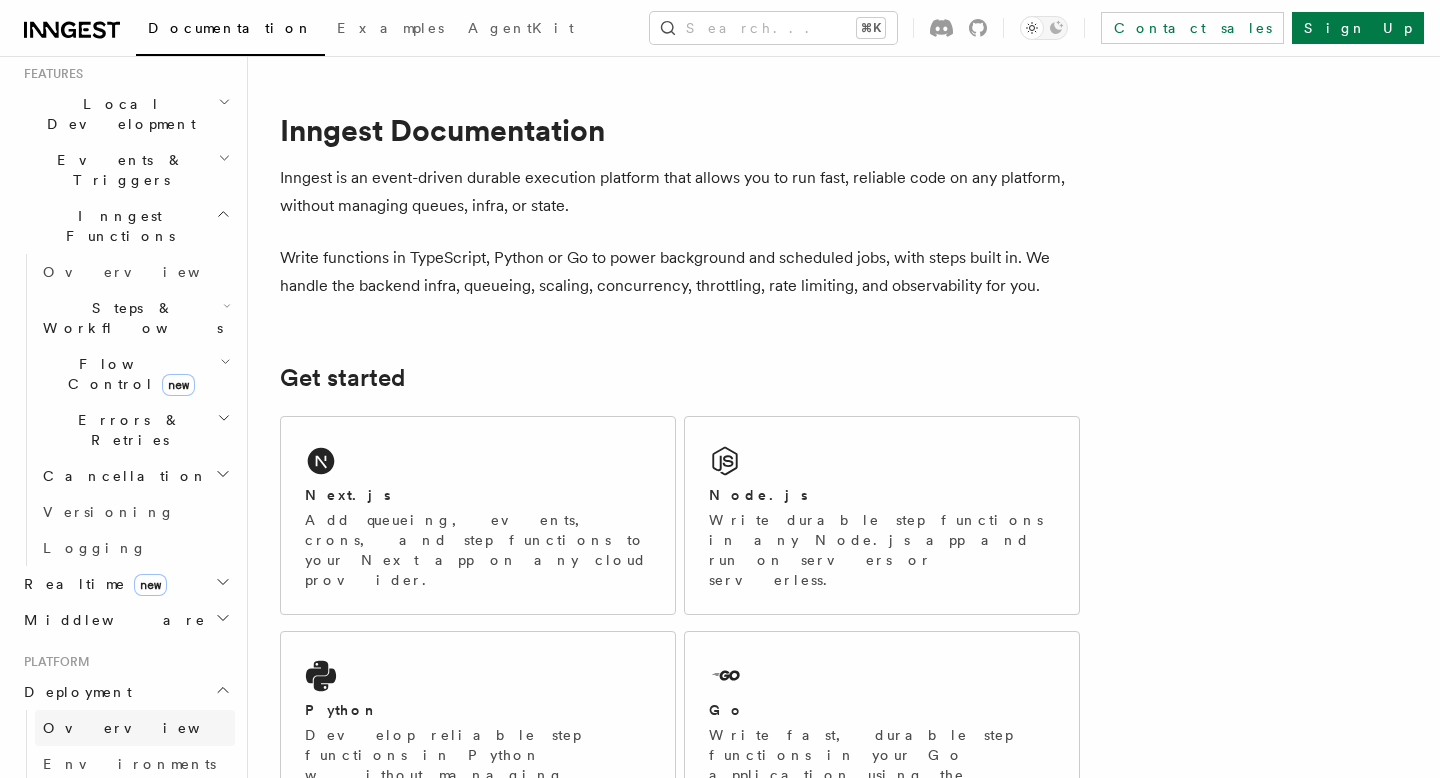 click on "Overview" at bounding box center (135, 728) 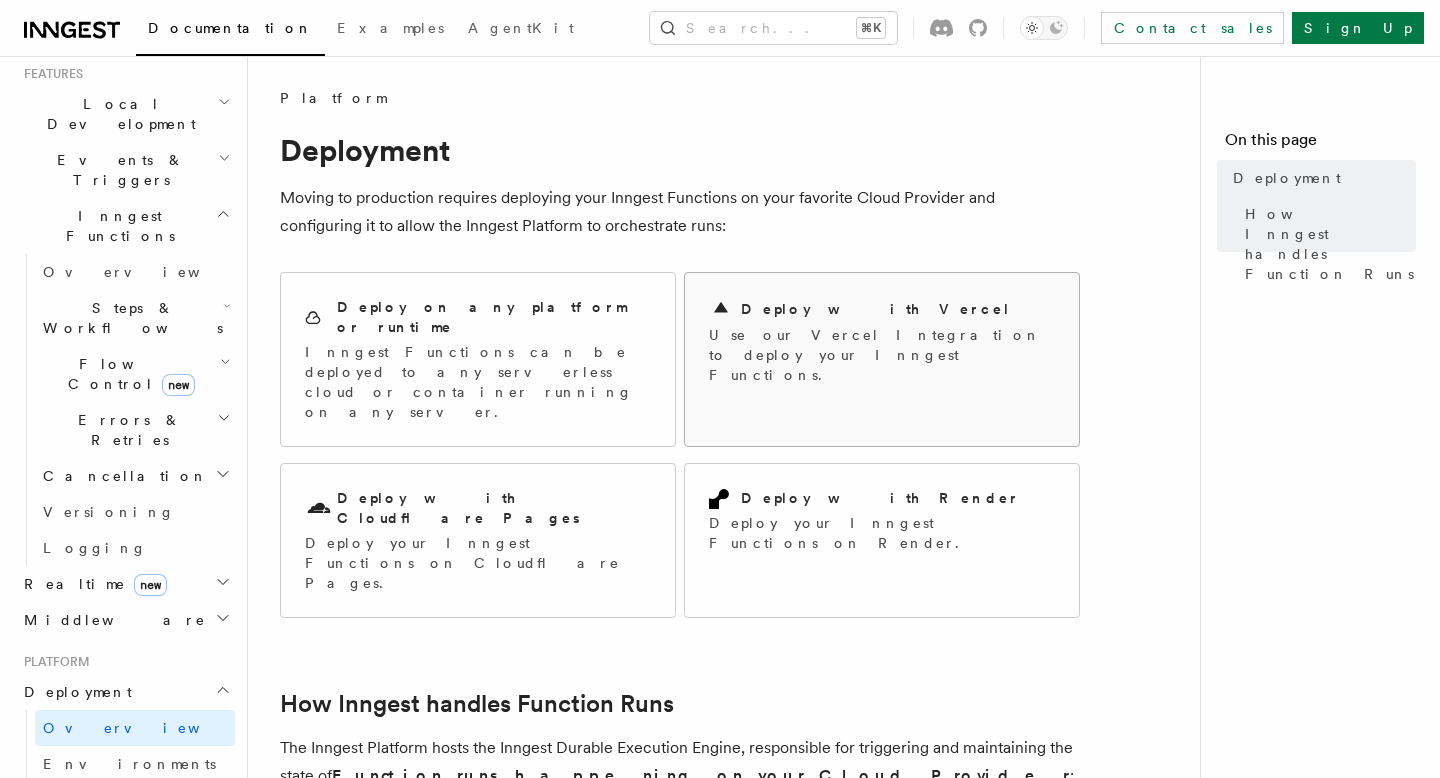 click on "Use our Vercel Integration to deploy your Inngest Functions." at bounding box center [882, 355] 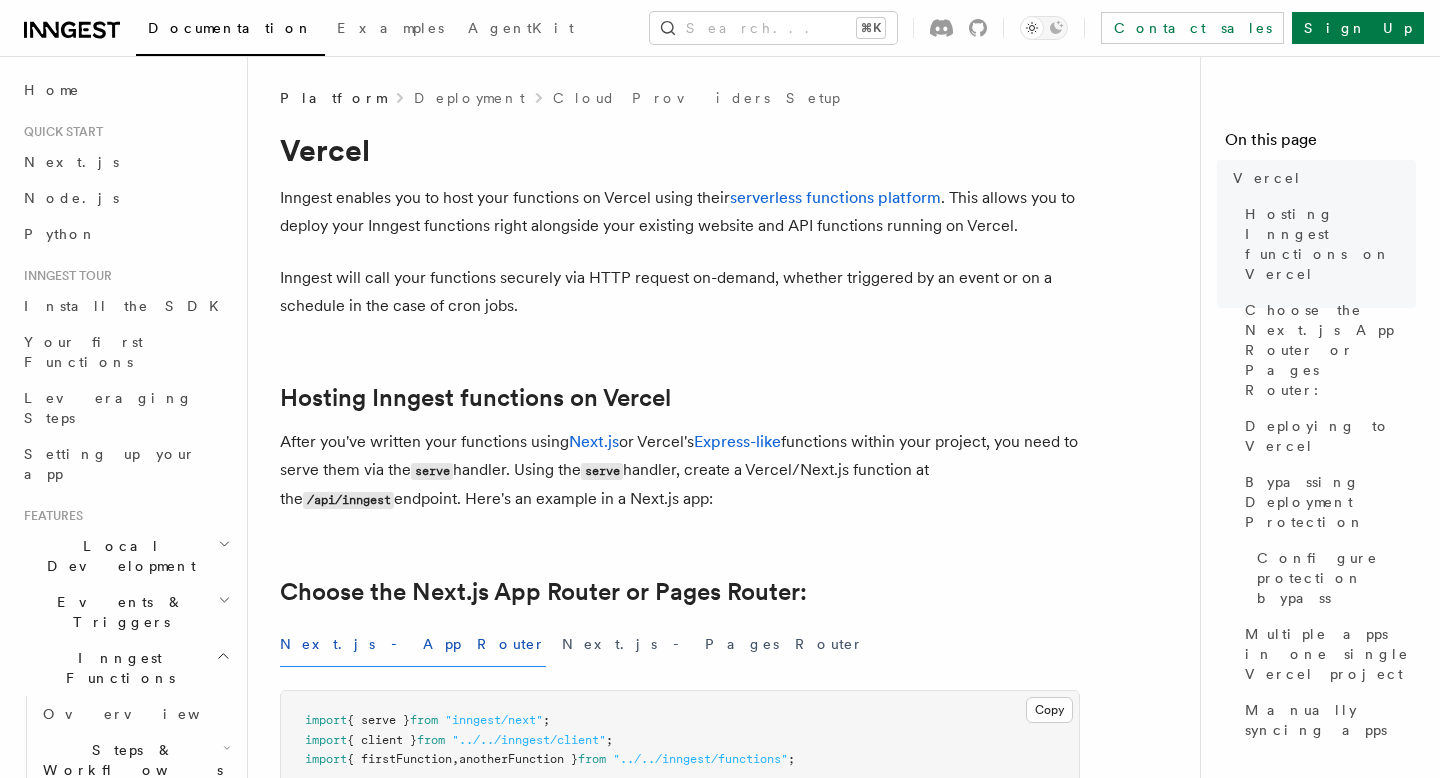scroll, scrollTop: 0, scrollLeft: 0, axis: both 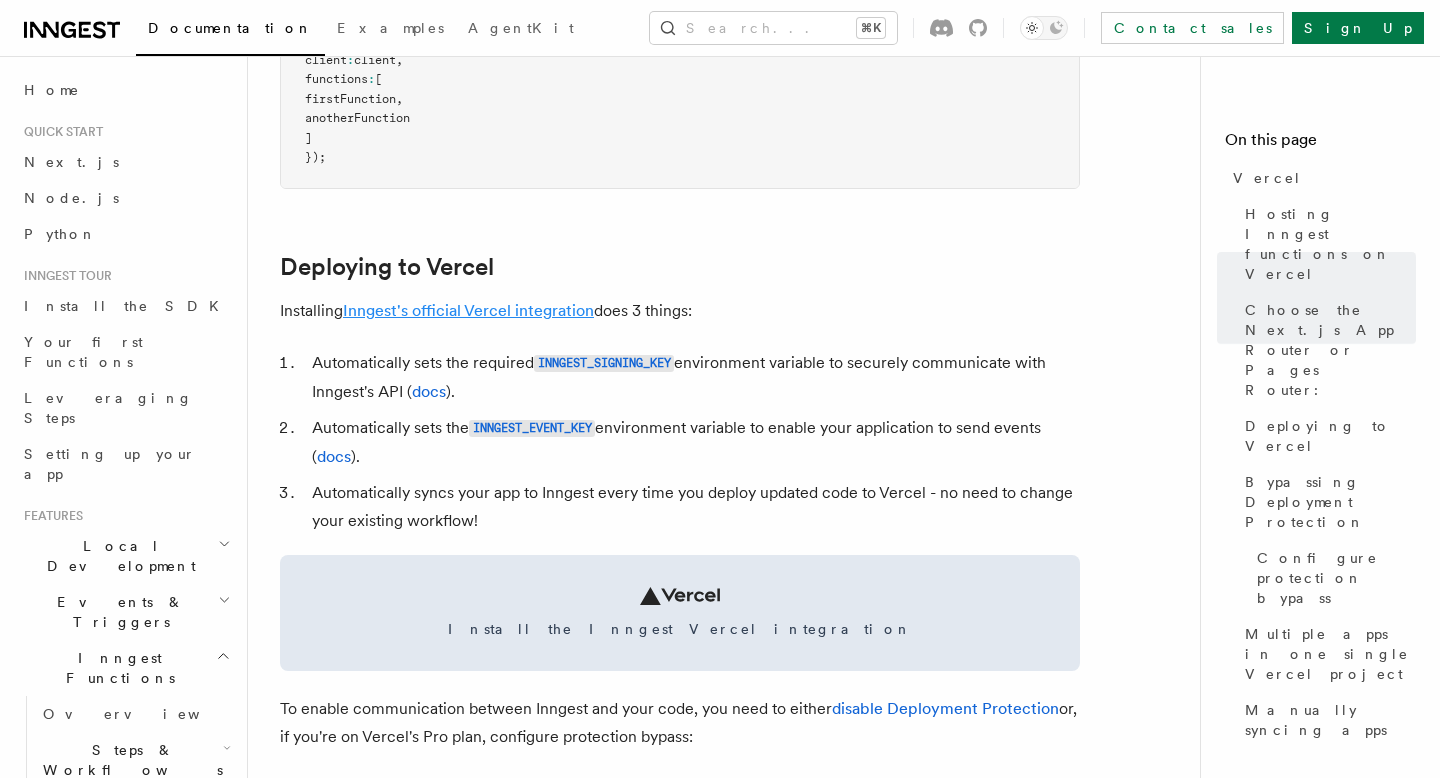 click on "Inngest's official Vercel integration" at bounding box center (468, 310) 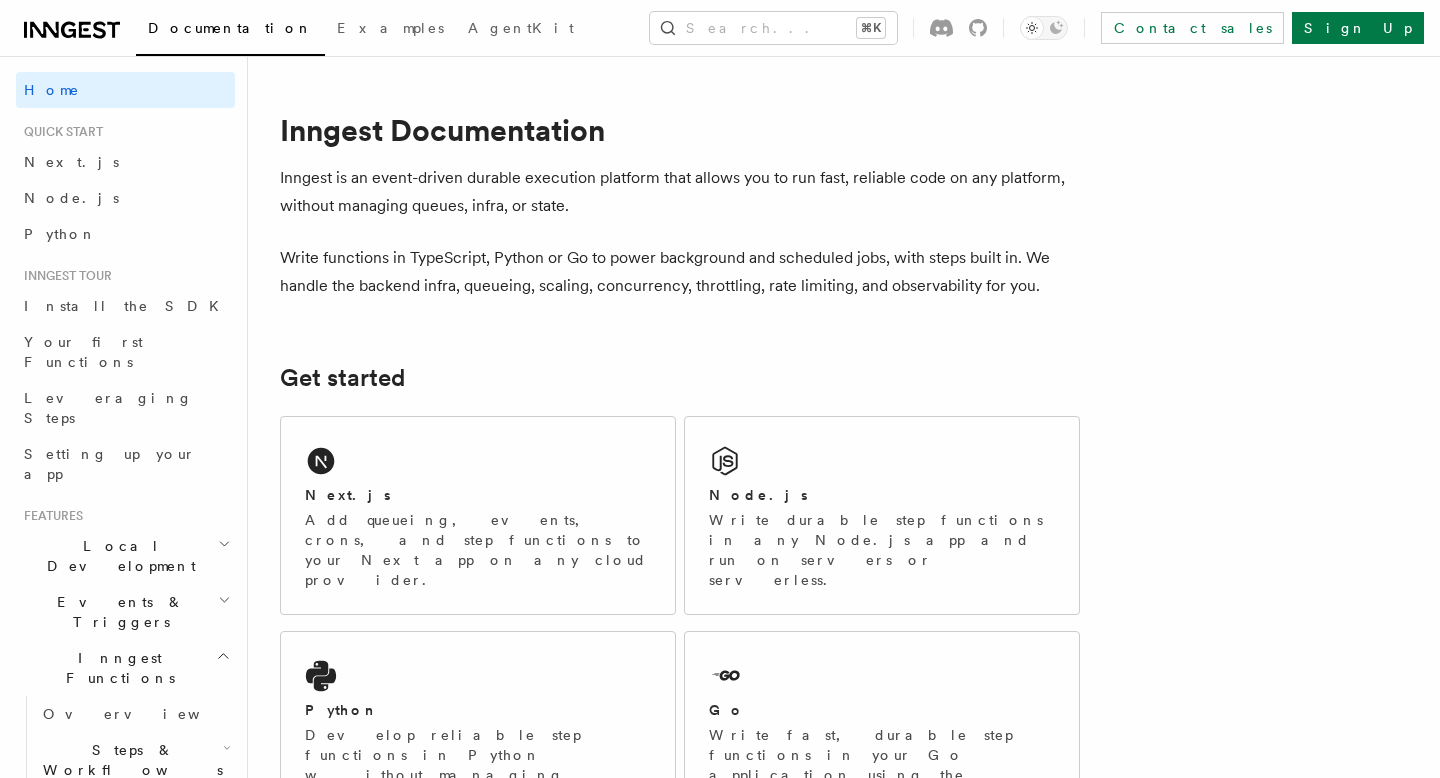 scroll, scrollTop: 0, scrollLeft: 0, axis: both 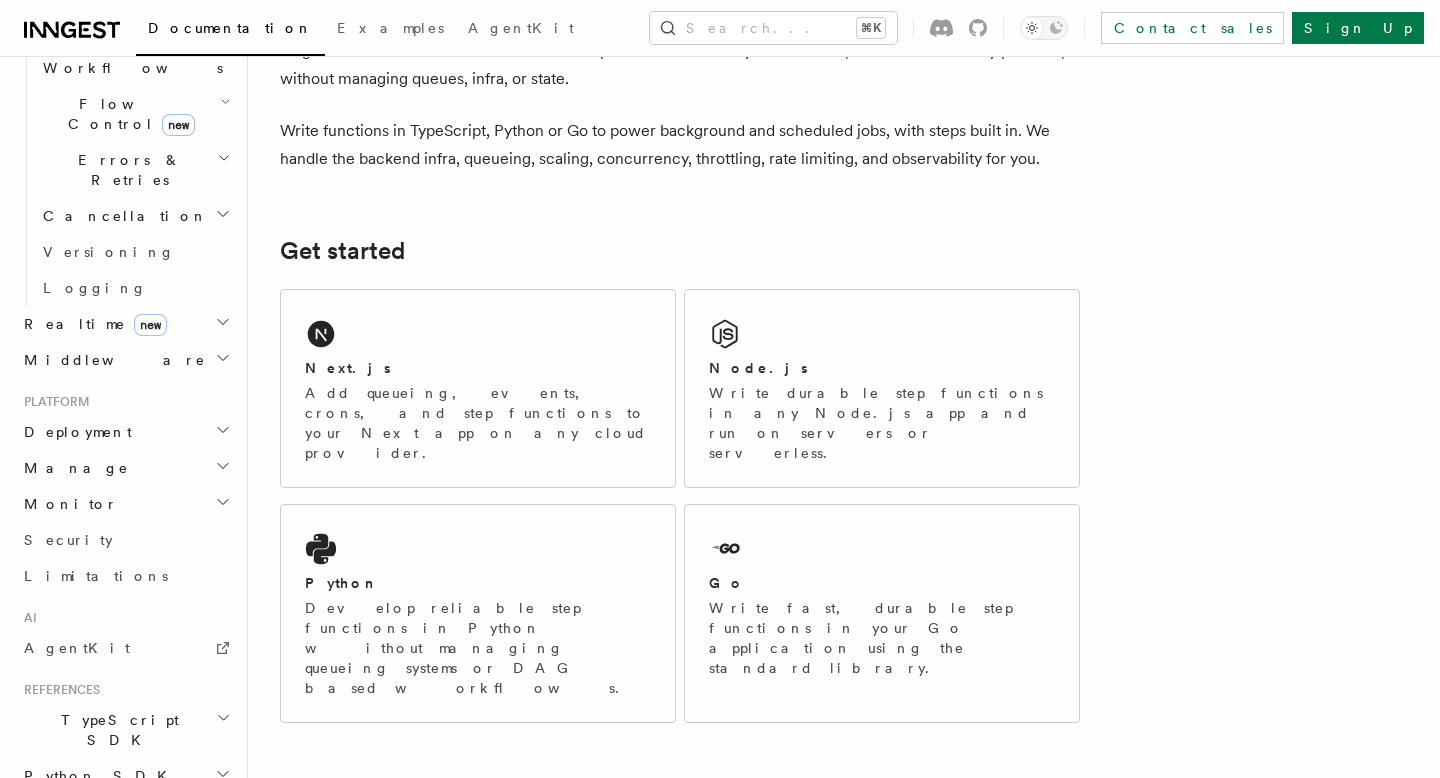 click on "Deployment" at bounding box center (74, 432) 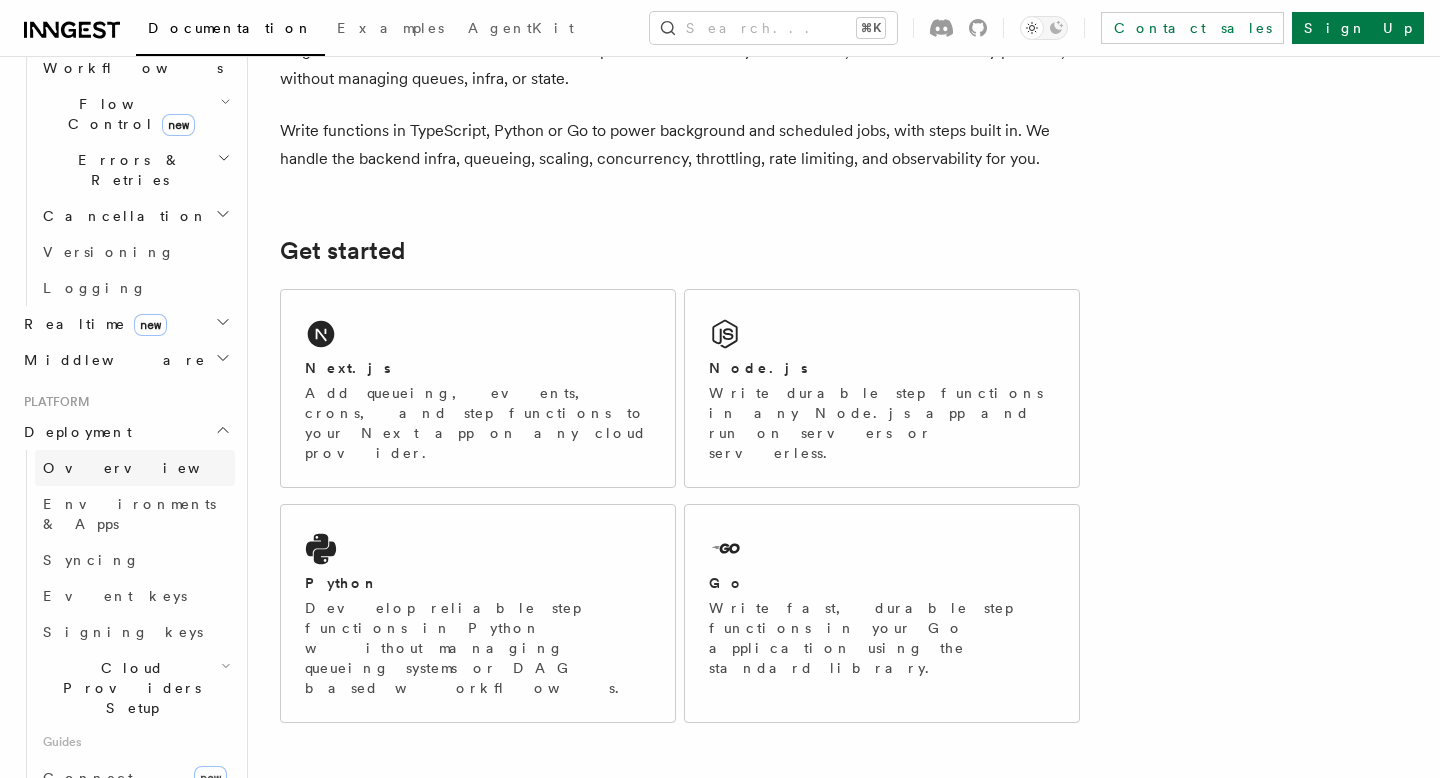 click on "Overview" at bounding box center [146, 468] 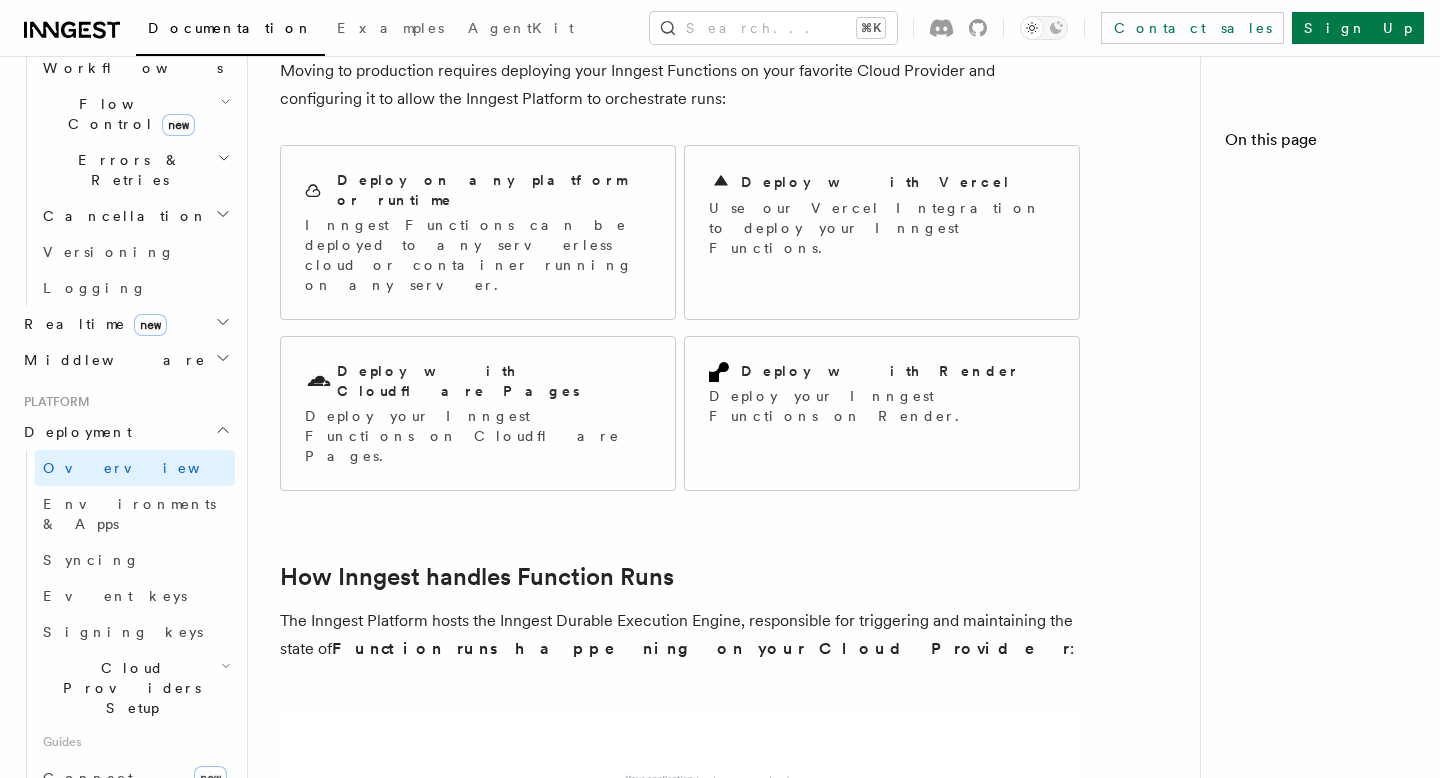 scroll, scrollTop: 0, scrollLeft: 0, axis: both 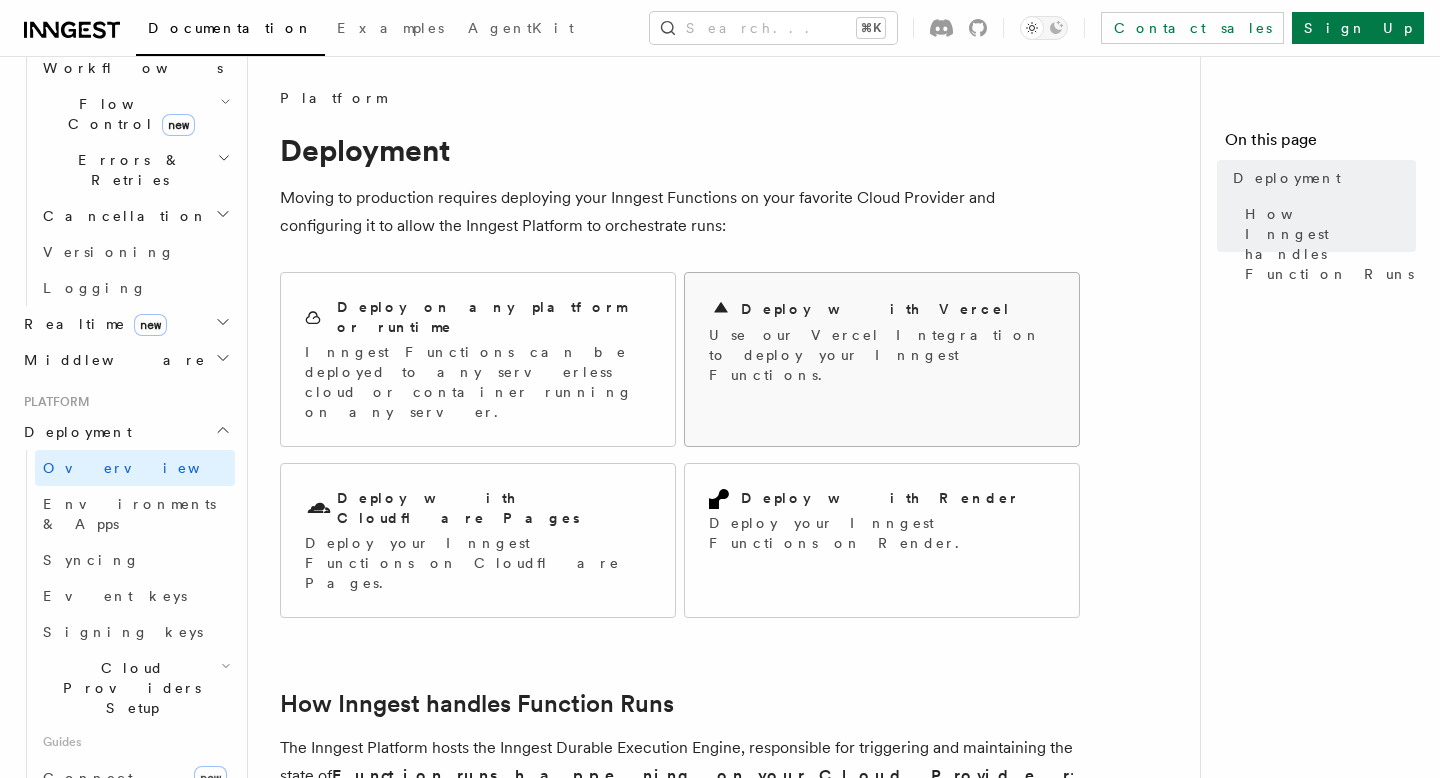 click on "Deploy with Vercel" at bounding box center (882, 309) 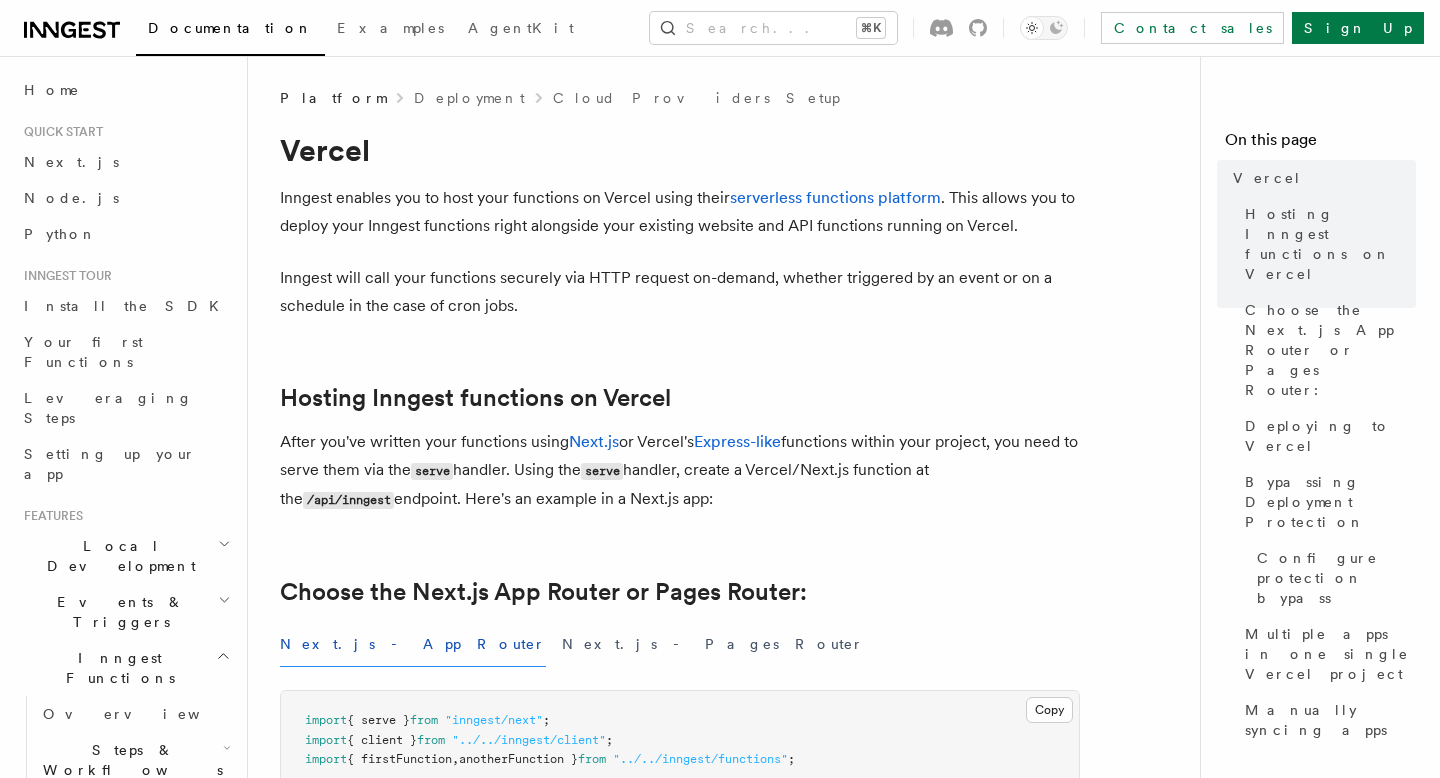 scroll, scrollTop: 0, scrollLeft: 0, axis: both 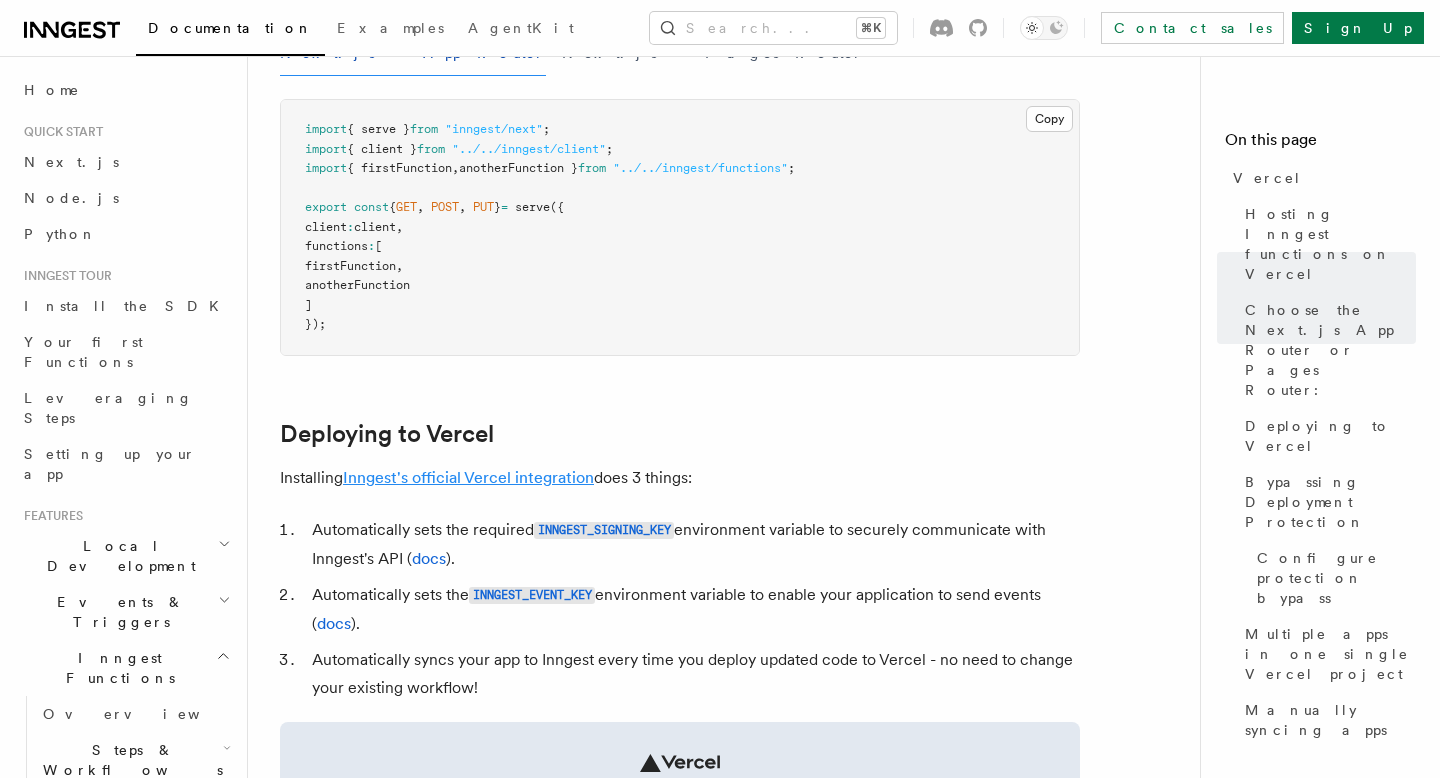 click on "Inngest's official Vercel integration" at bounding box center (468, 477) 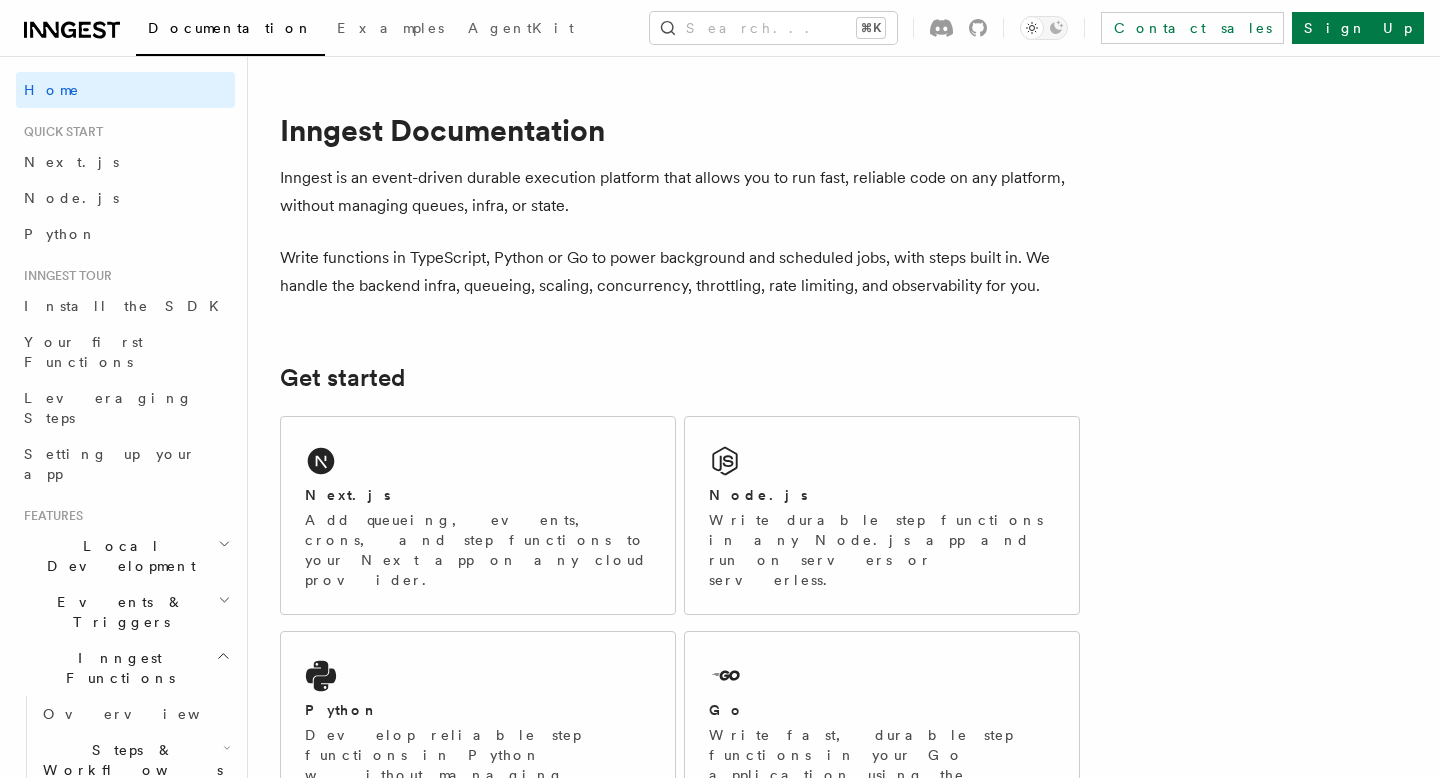 scroll, scrollTop: 0, scrollLeft: 0, axis: both 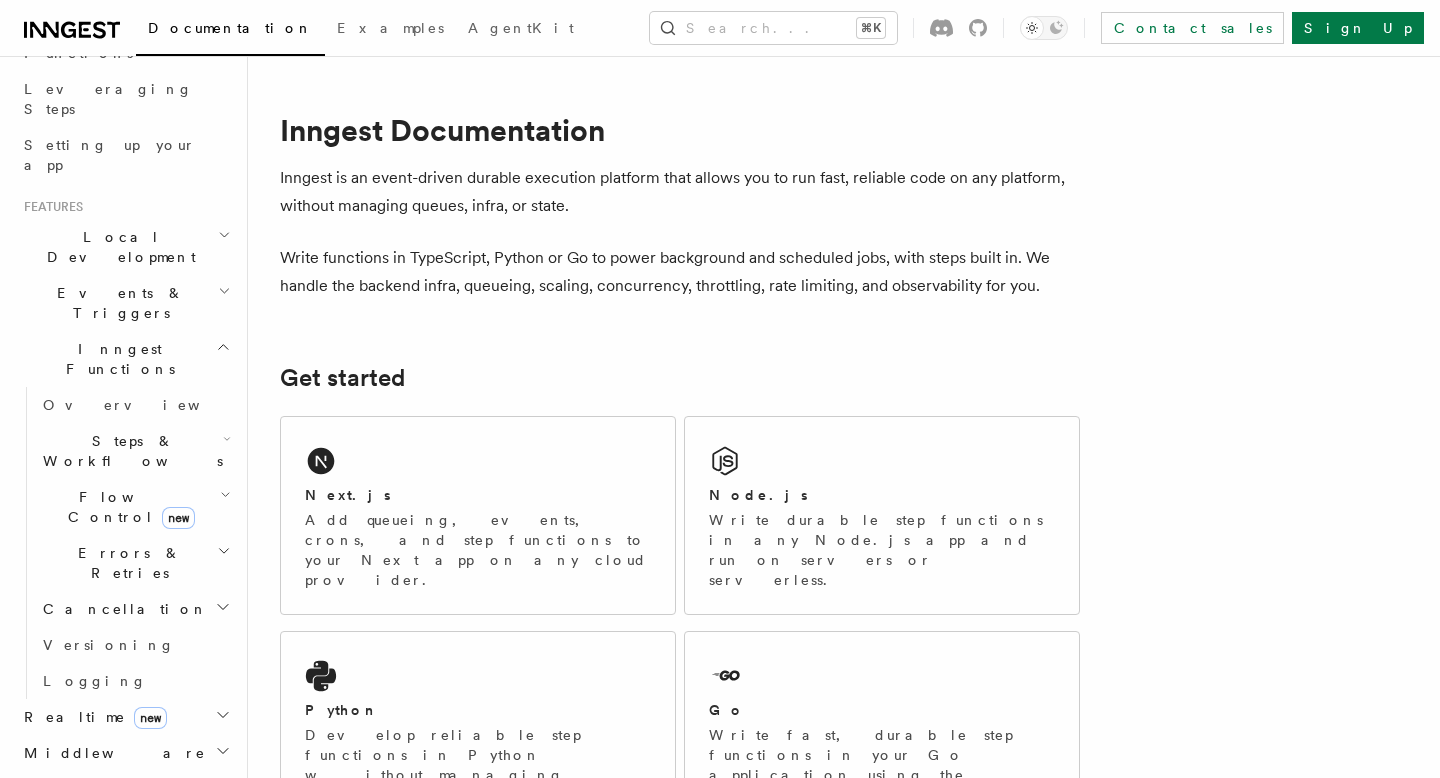 click on "Deployment" at bounding box center [74, 825] 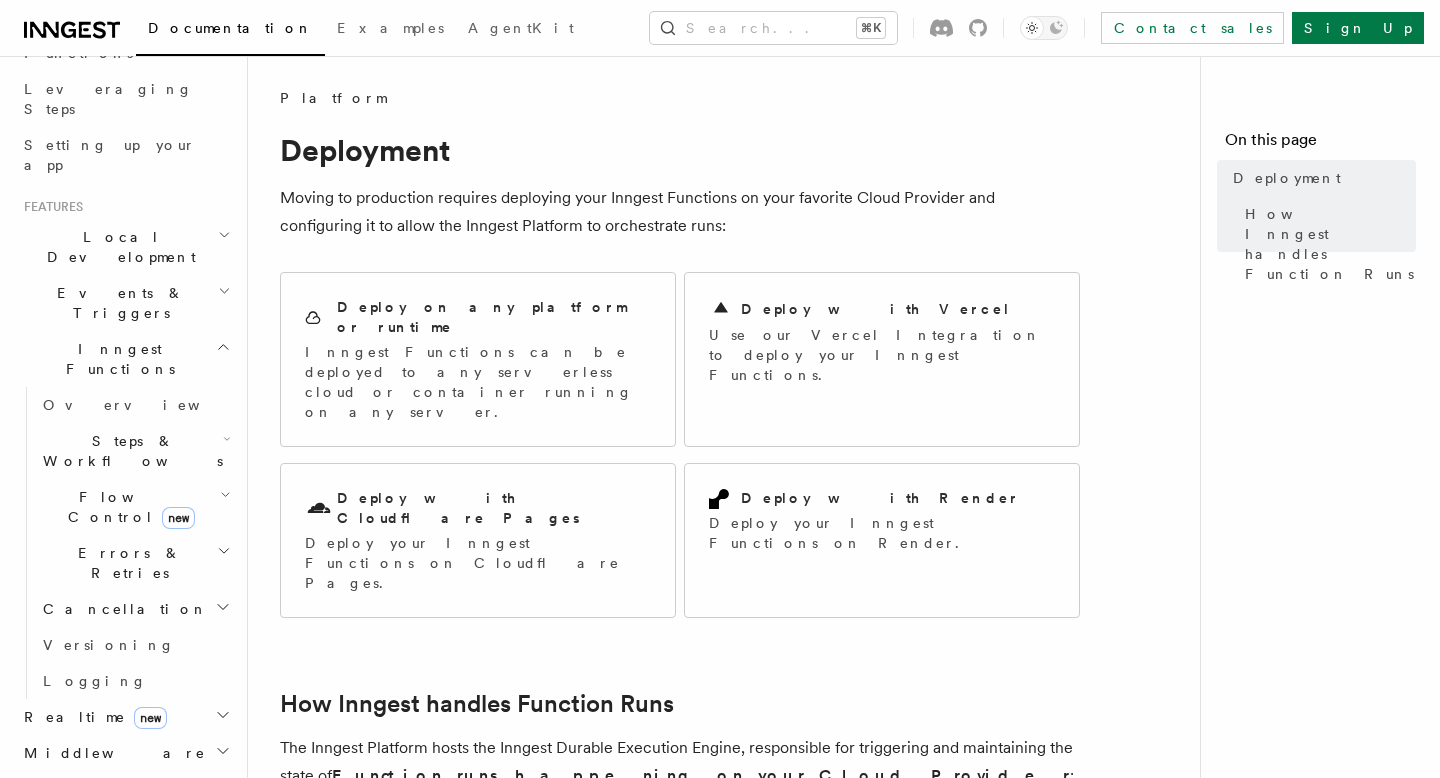 scroll, scrollTop: 129, scrollLeft: 0, axis: vertical 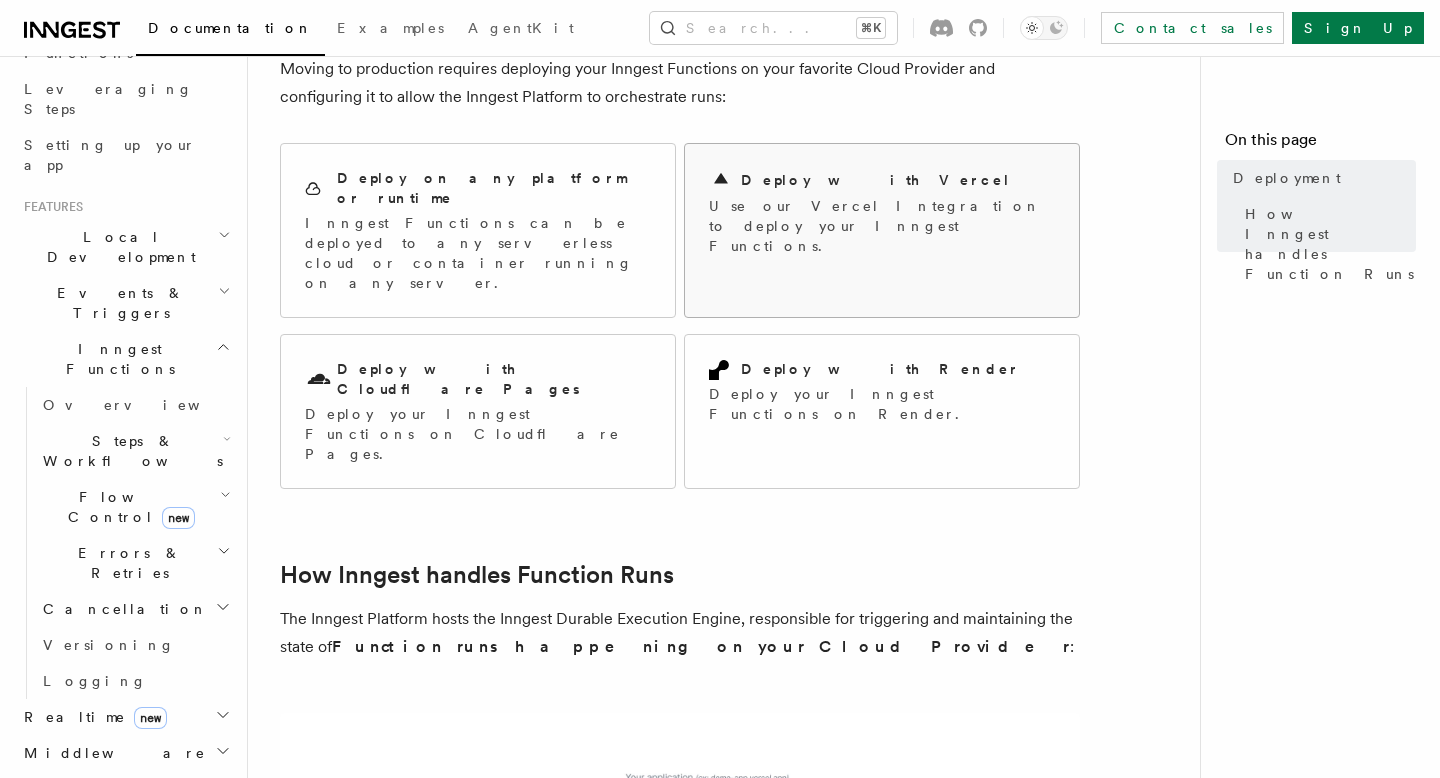 click on "Deploy with Vercel Use our Vercel Integration to deploy your Inngest Functions." at bounding box center (882, 212) 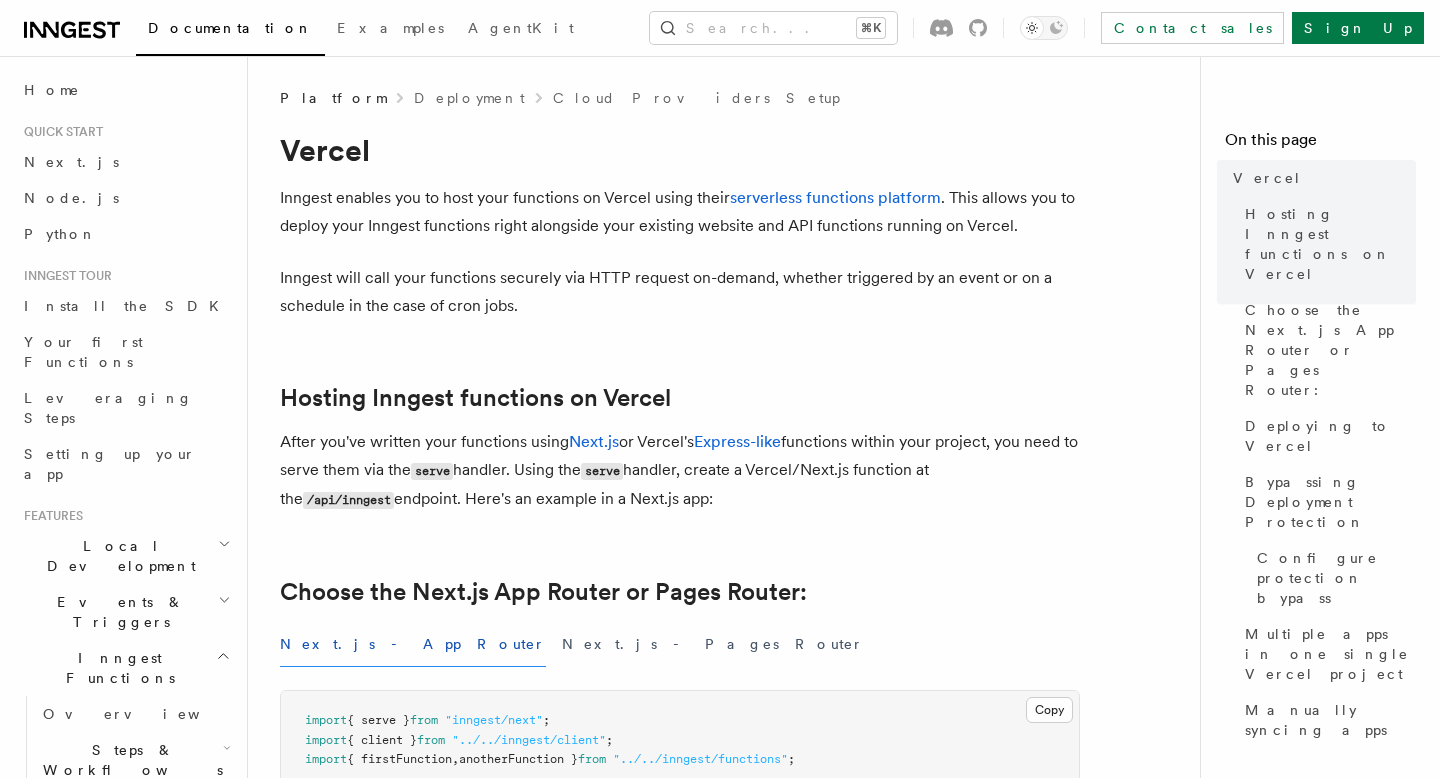 scroll, scrollTop: 0, scrollLeft: 0, axis: both 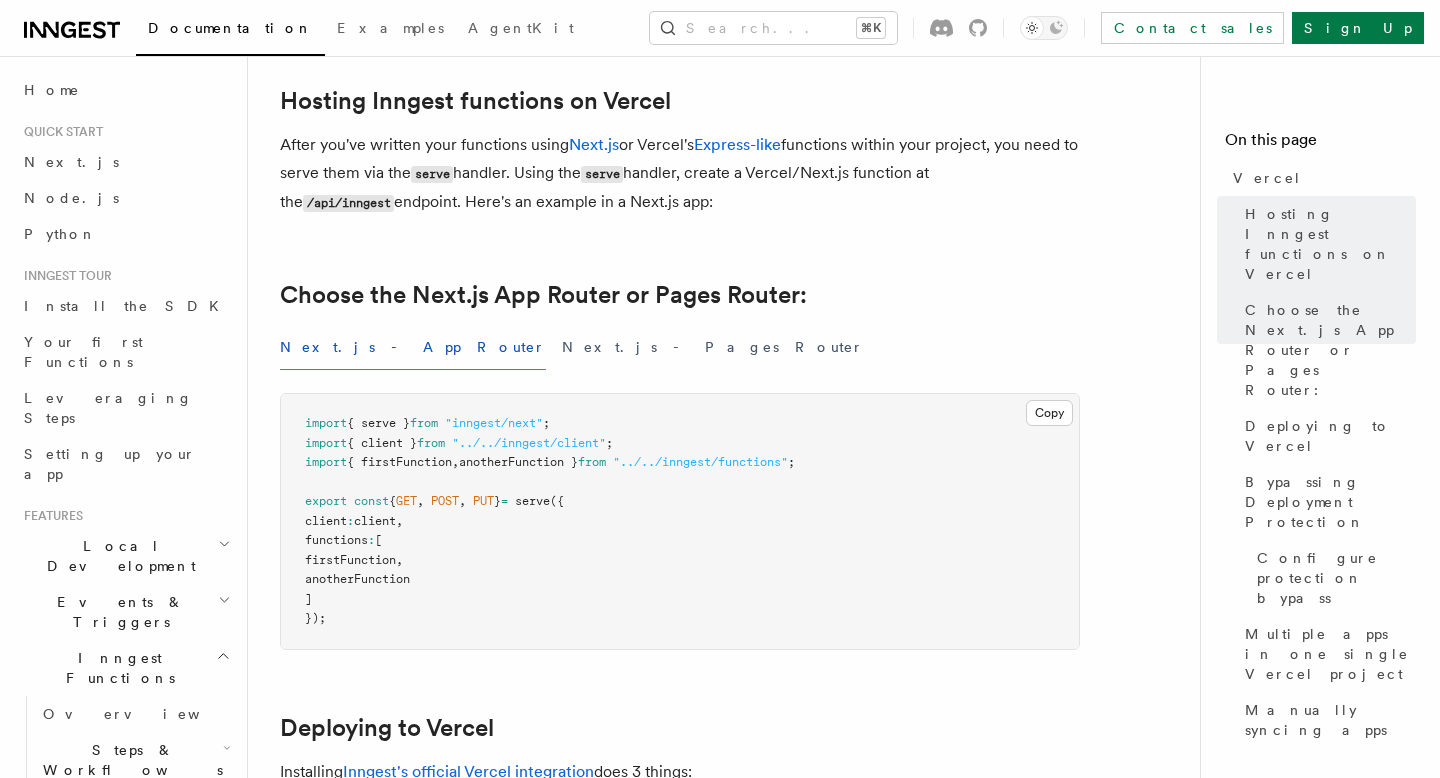 click on "Next.js - App Router" at bounding box center (413, 347) 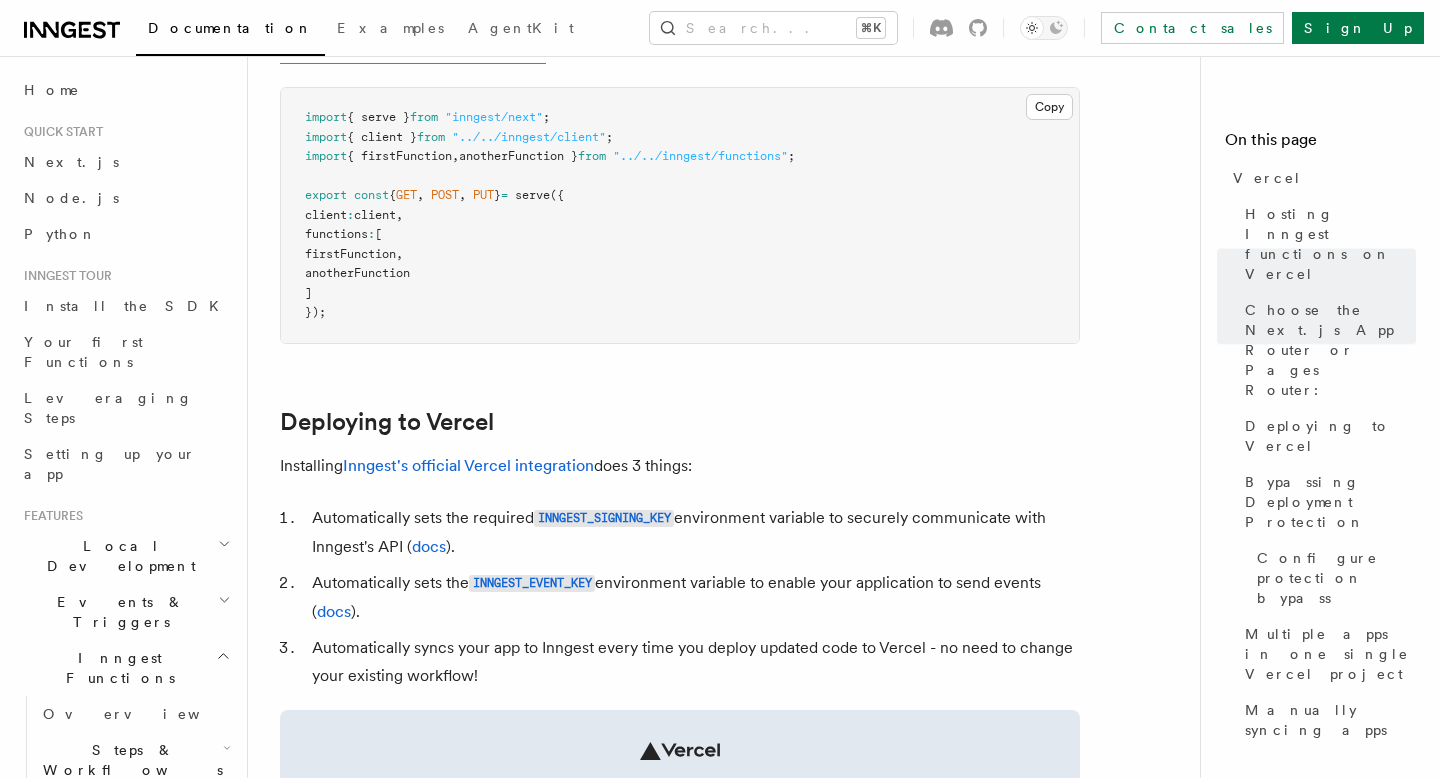 scroll, scrollTop: 640, scrollLeft: 0, axis: vertical 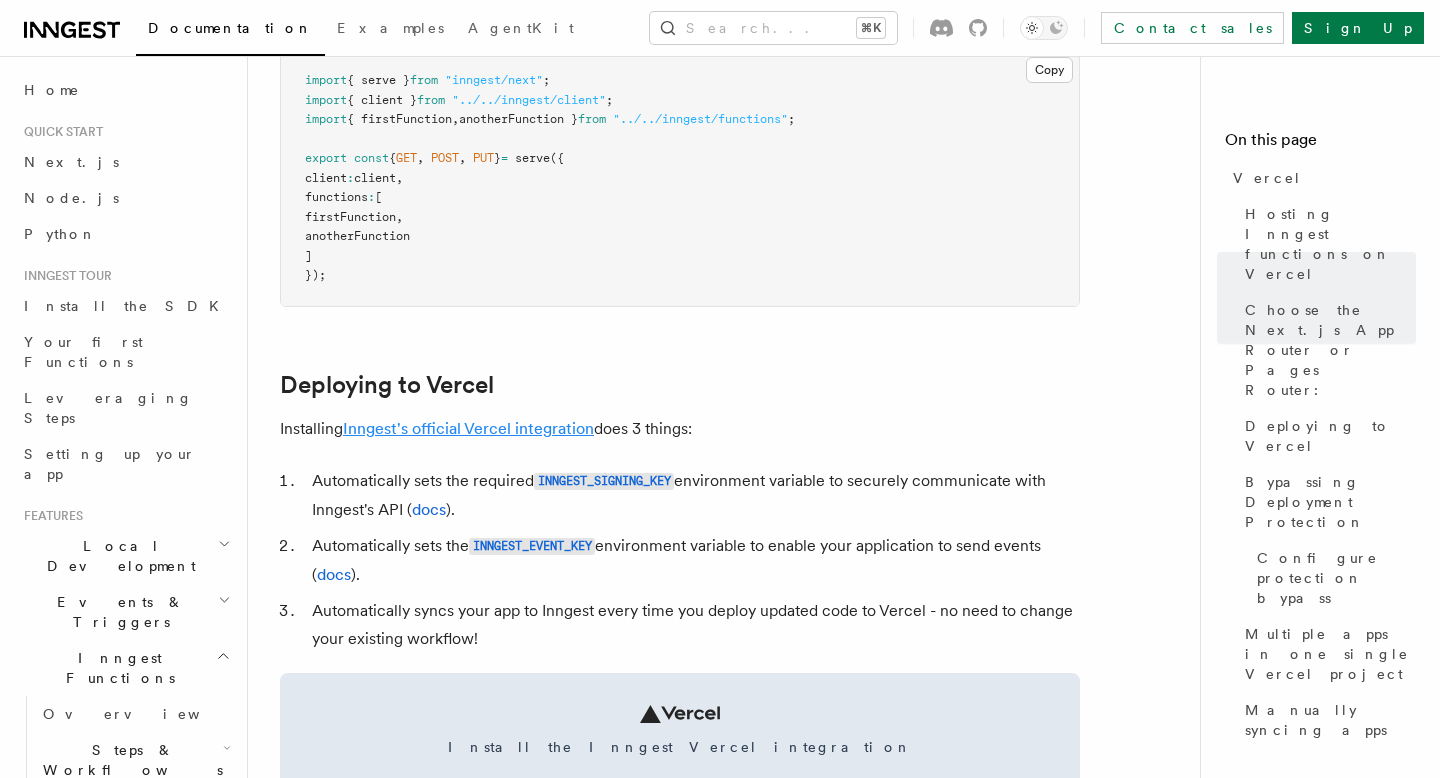 click on "Inngest's official Vercel integration" at bounding box center [468, 428] 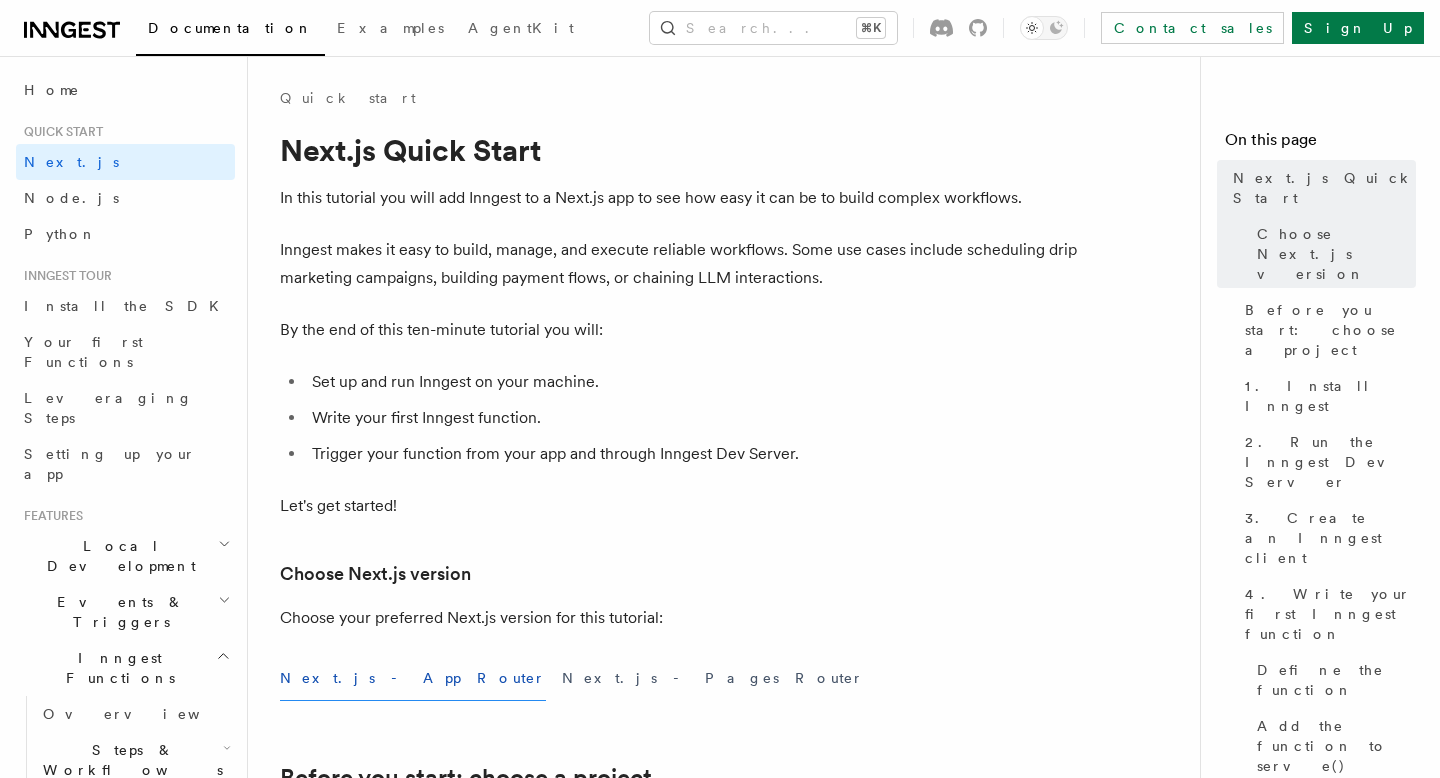 scroll, scrollTop: 0, scrollLeft: 0, axis: both 